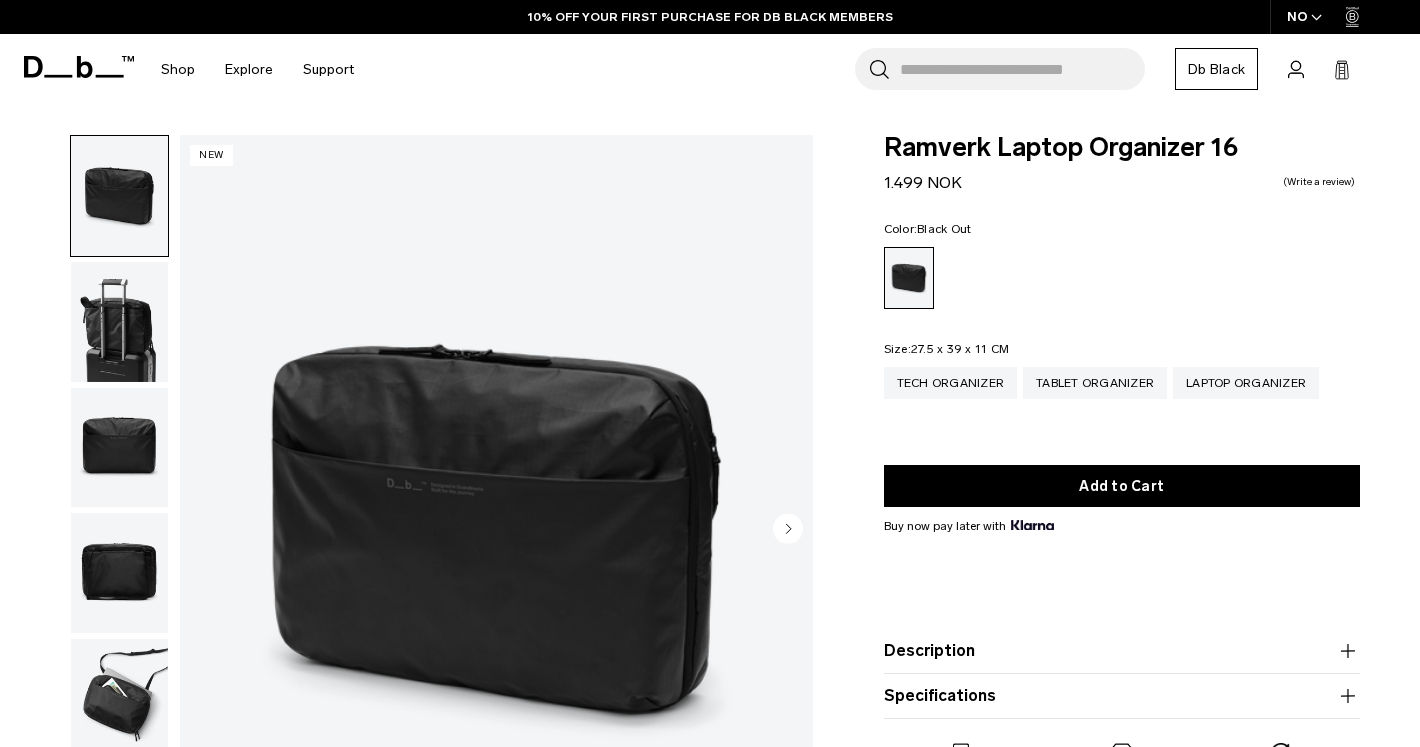 scroll, scrollTop: 0, scrollLeft: 0, axis: both 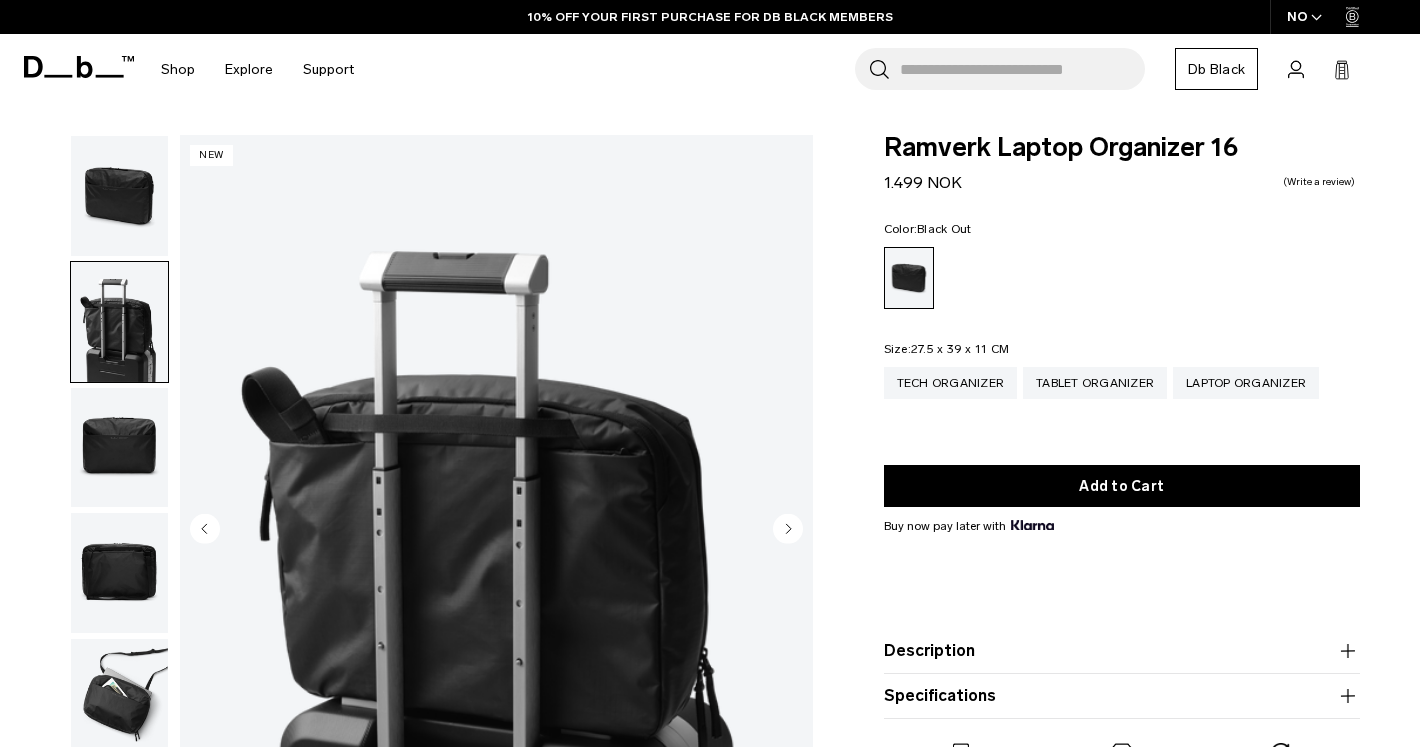 click at bounding box center [119, 448] 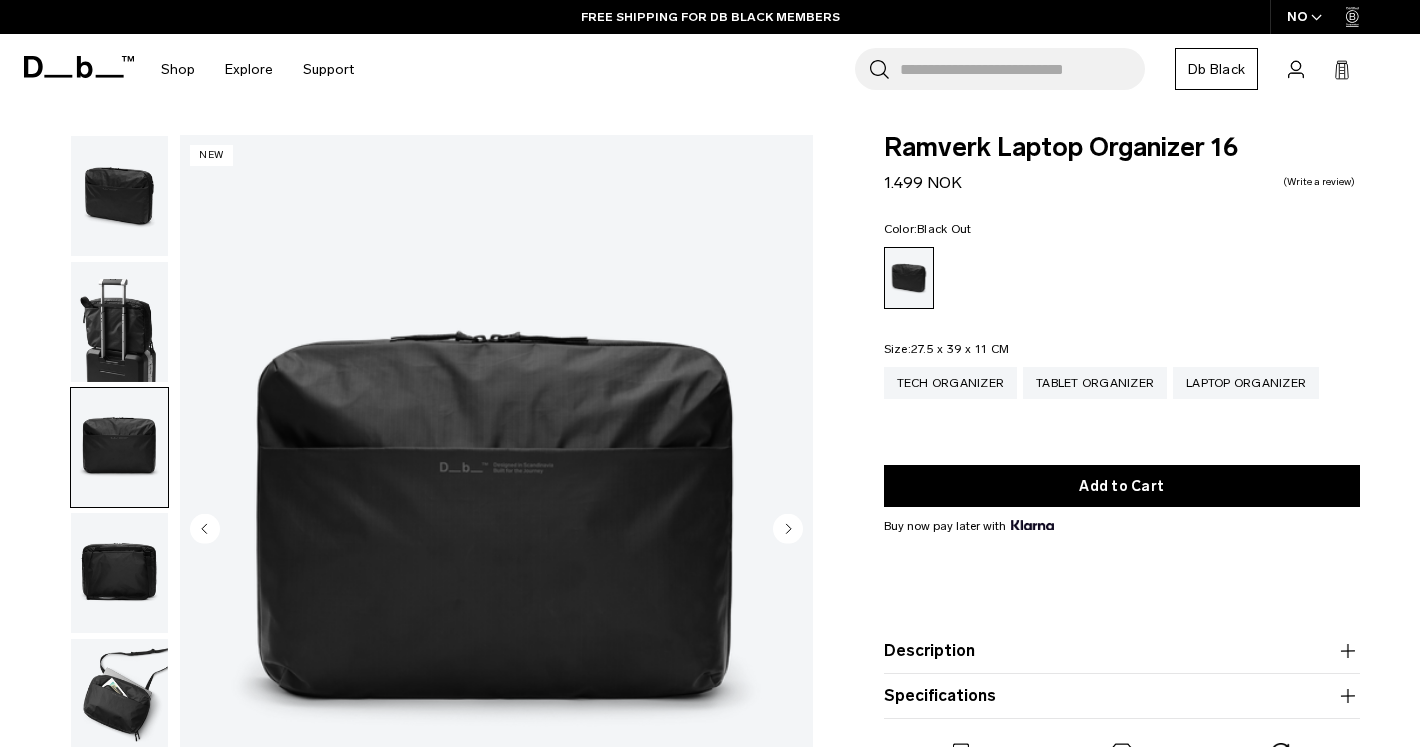 click at bounding box center [119, 573] 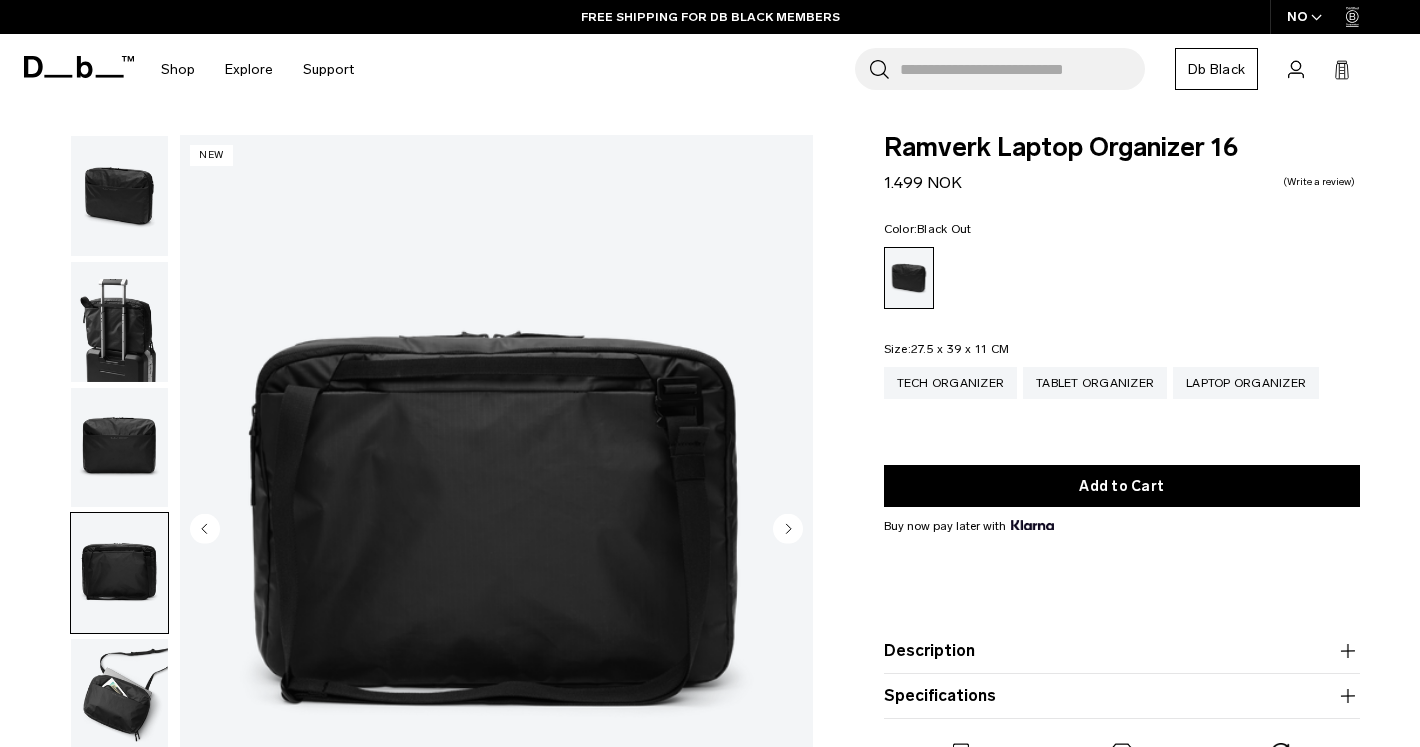 scroll, scrollTop: 309, scrollLeft: 0, axis: vertical 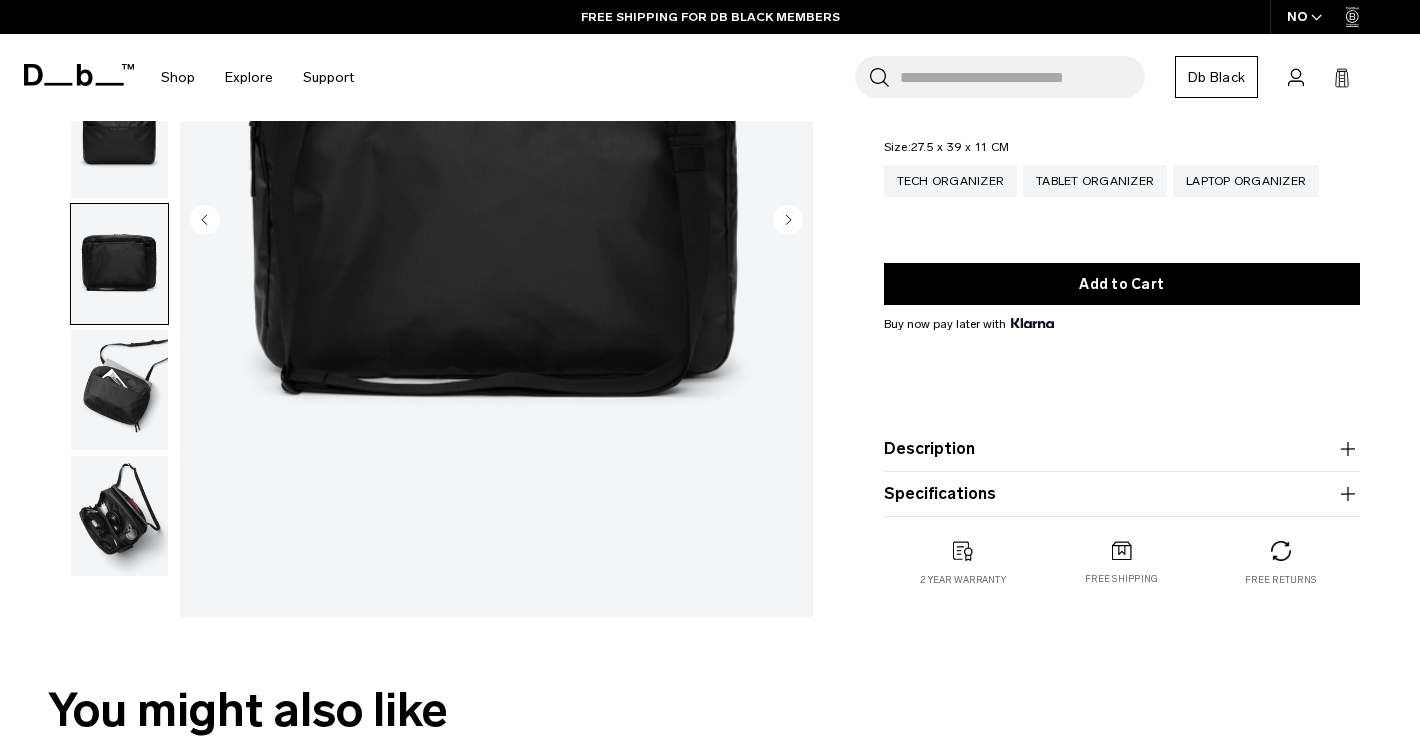 click at bounding box center [119, 390] 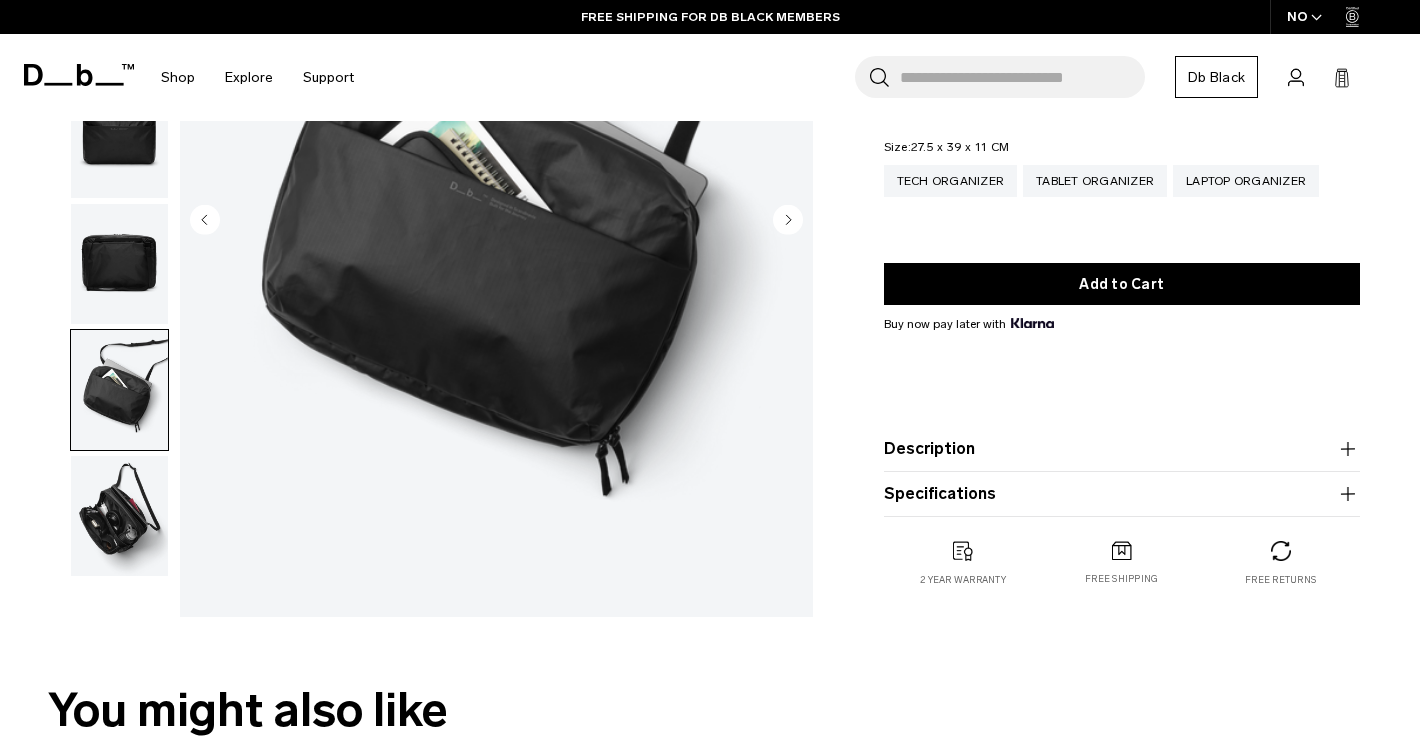 click at bounding box center [119, 516] 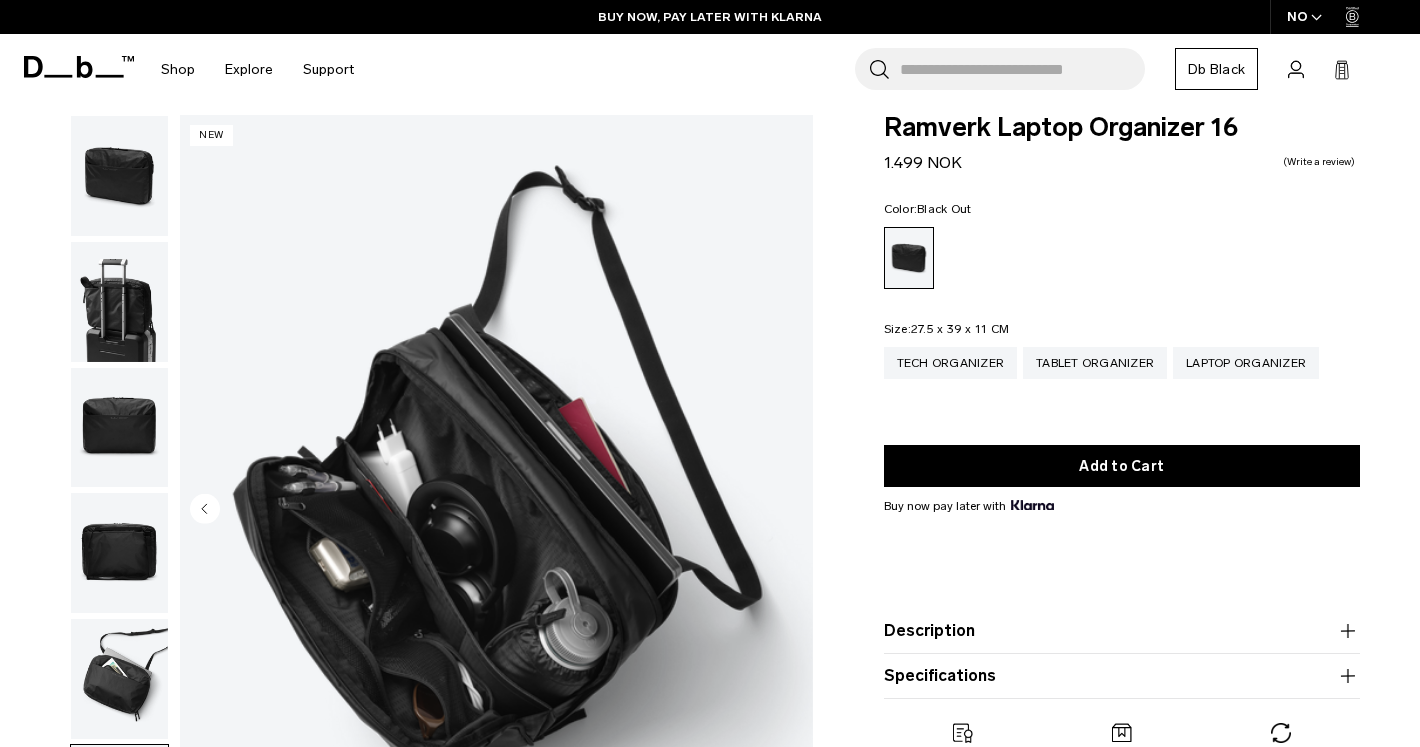 scroll, scrollTop: 113, scrollLeft: 0, axis: vertical 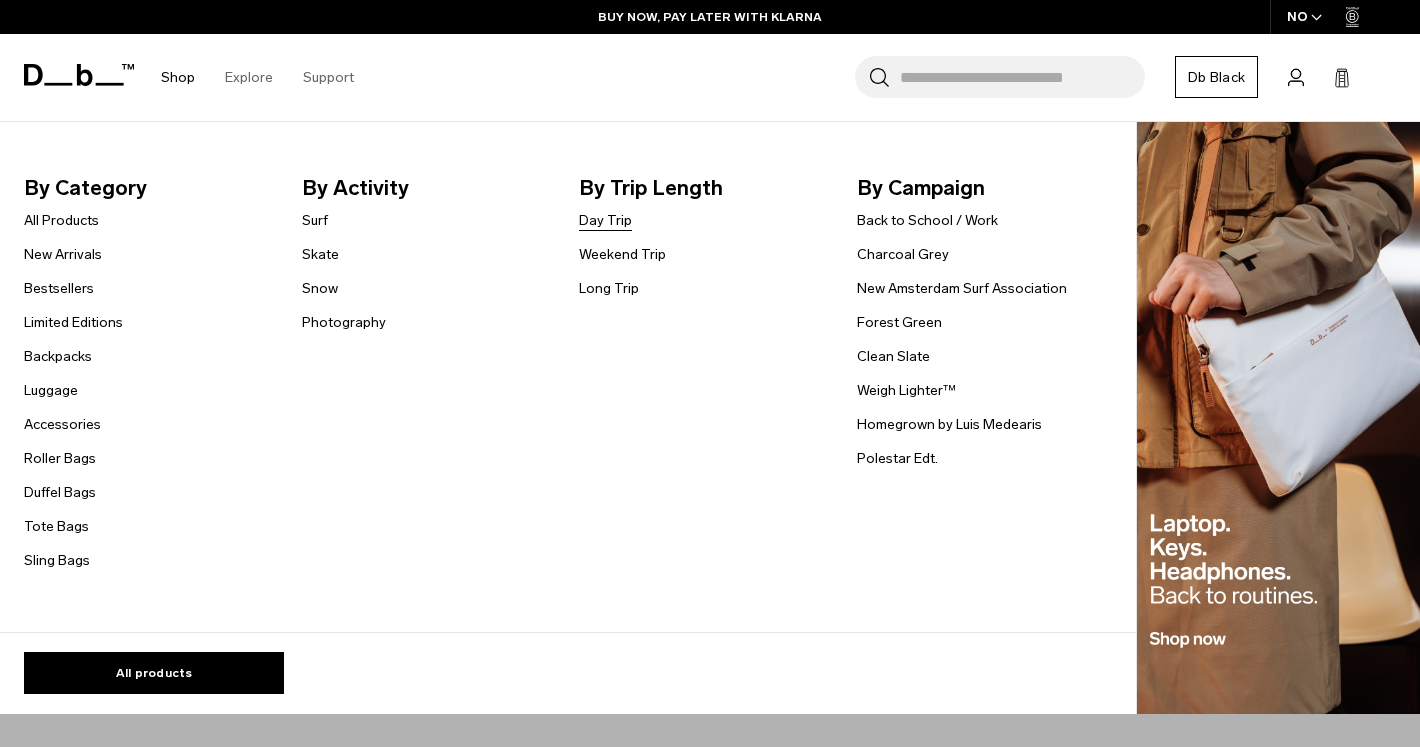 click on "Day Trip" at bounding box center (605, 220) 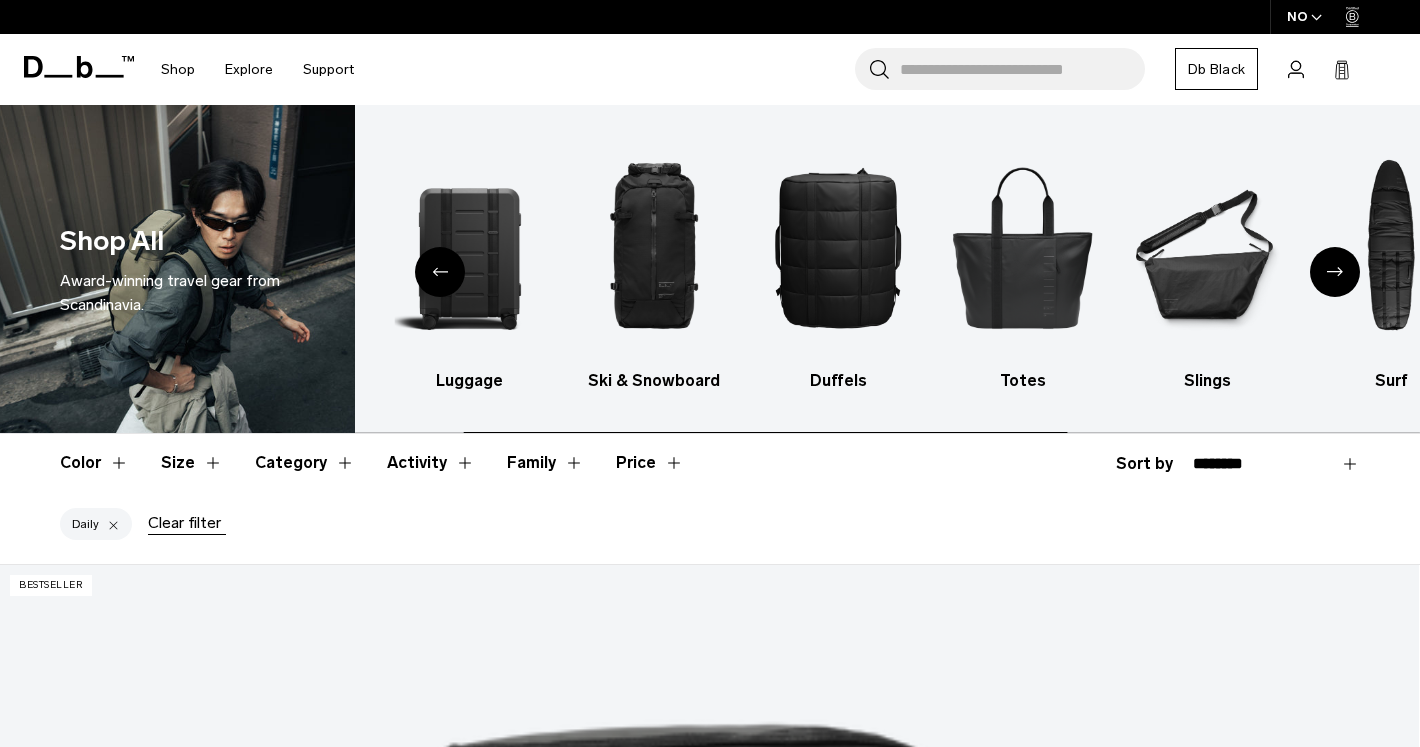 scroll, scrollTop: 0, scrollLeft: 0, axis: both 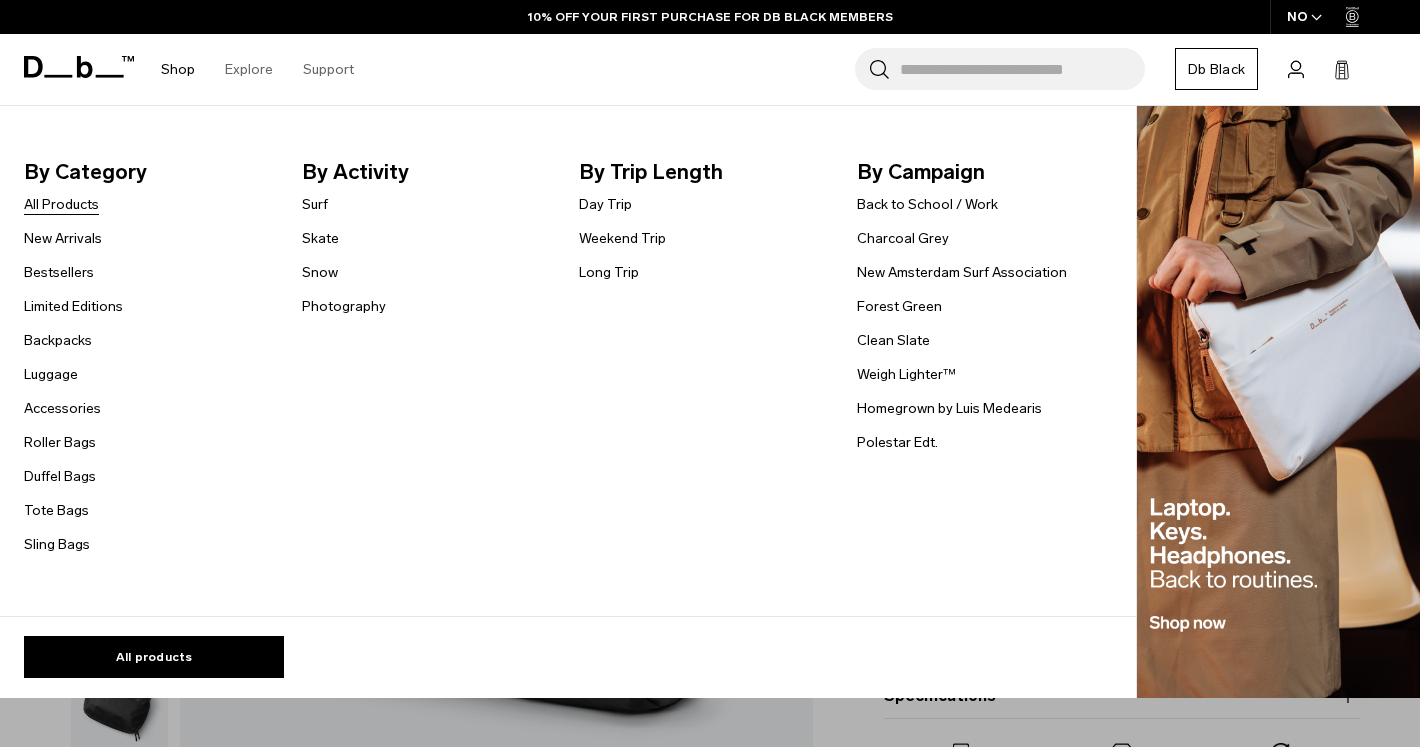 click on "All Products" at bounding box center [61, 204] 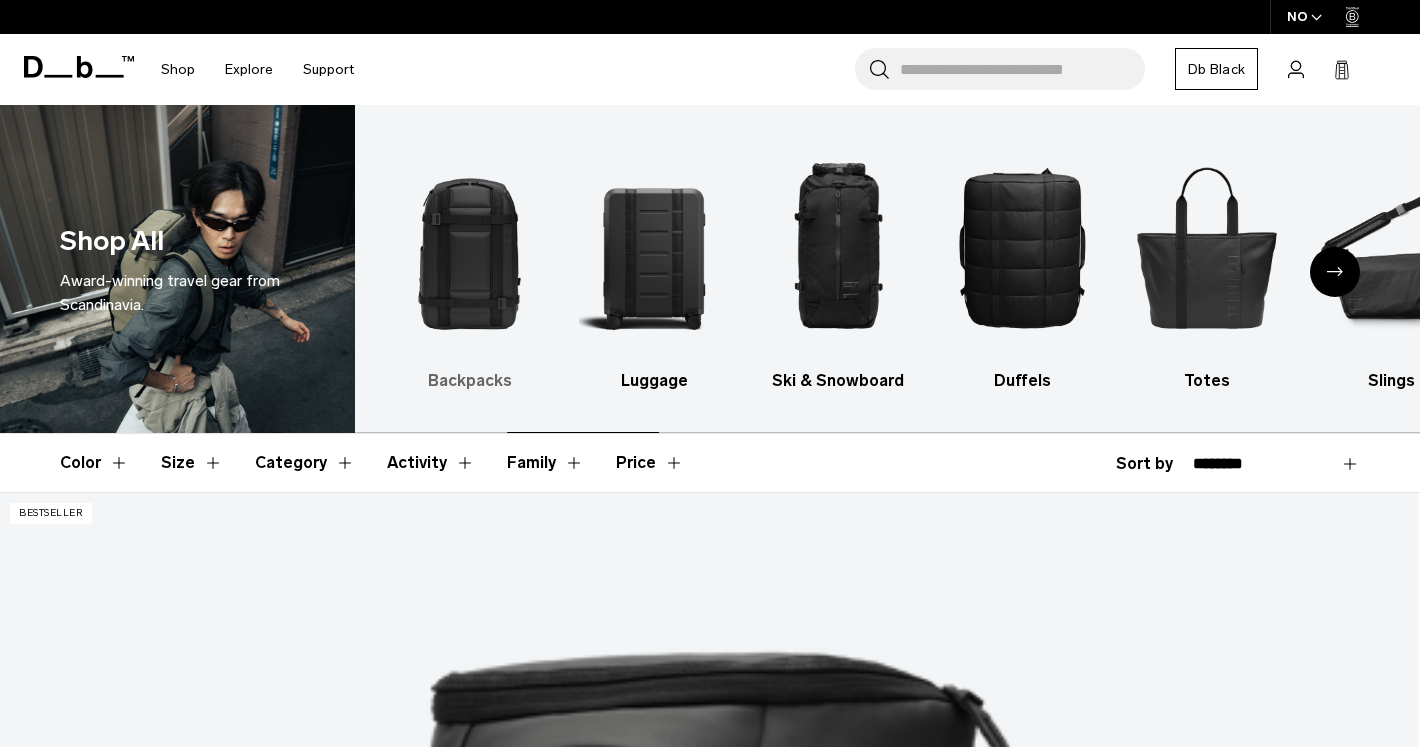 scroll, scrollTop: 0, scrollLeft: 0, axis: both 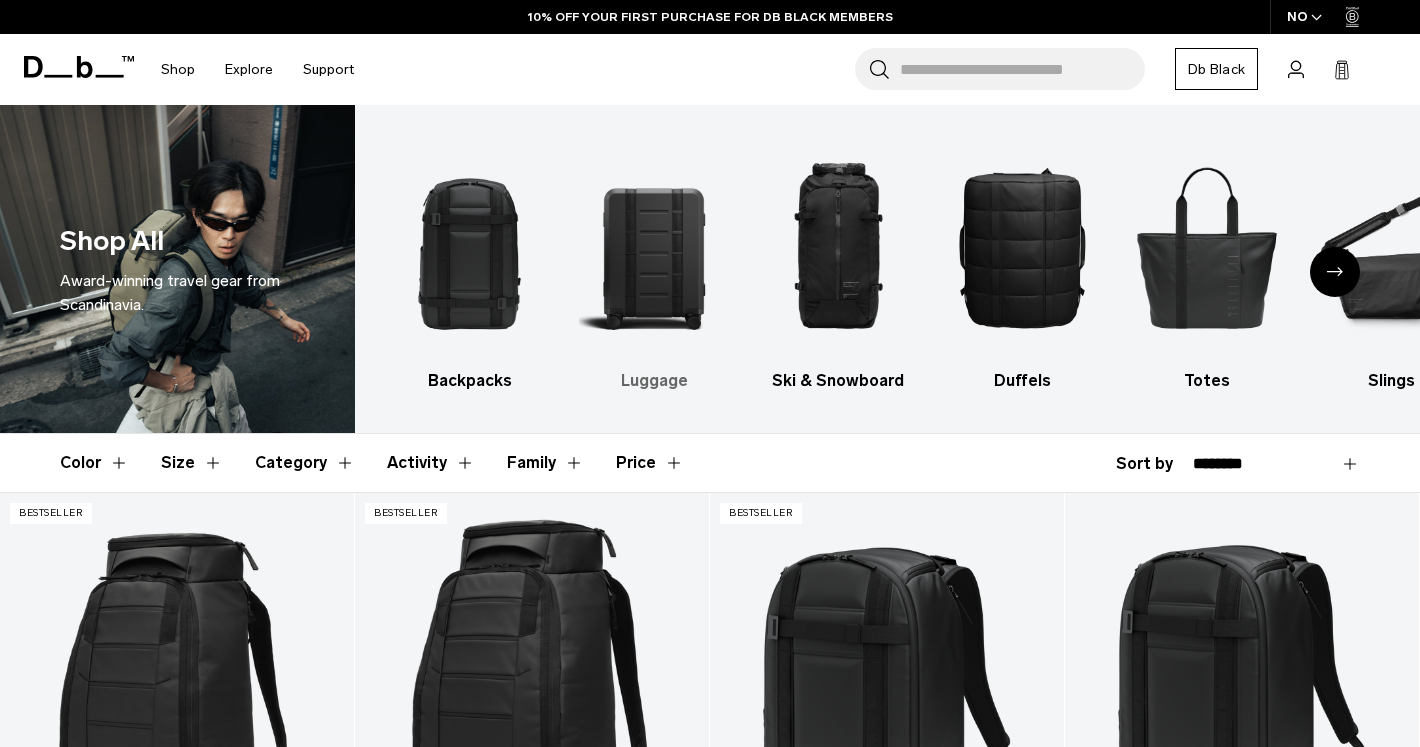 click at bounding box center [653, 247] 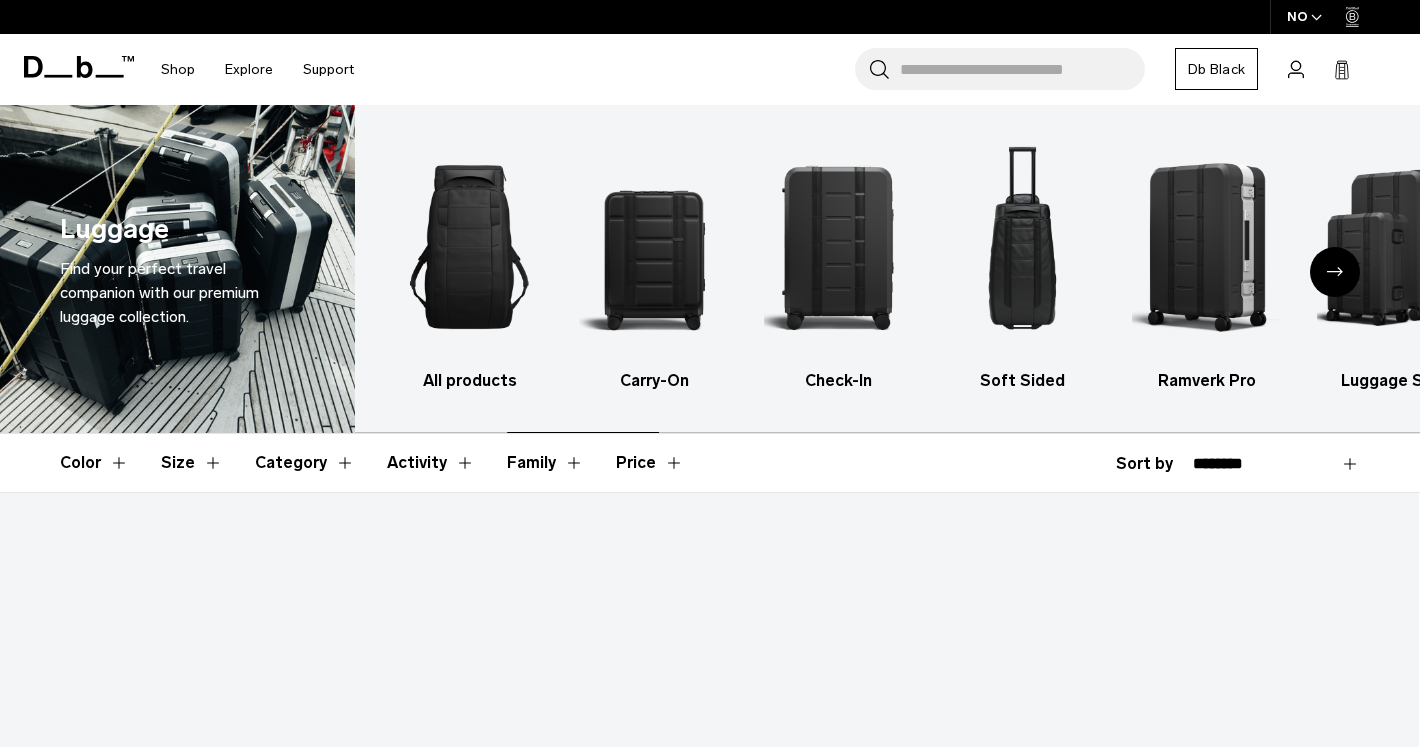 scroll, scrollTop: 0, scrollLeft: 0, axis: both 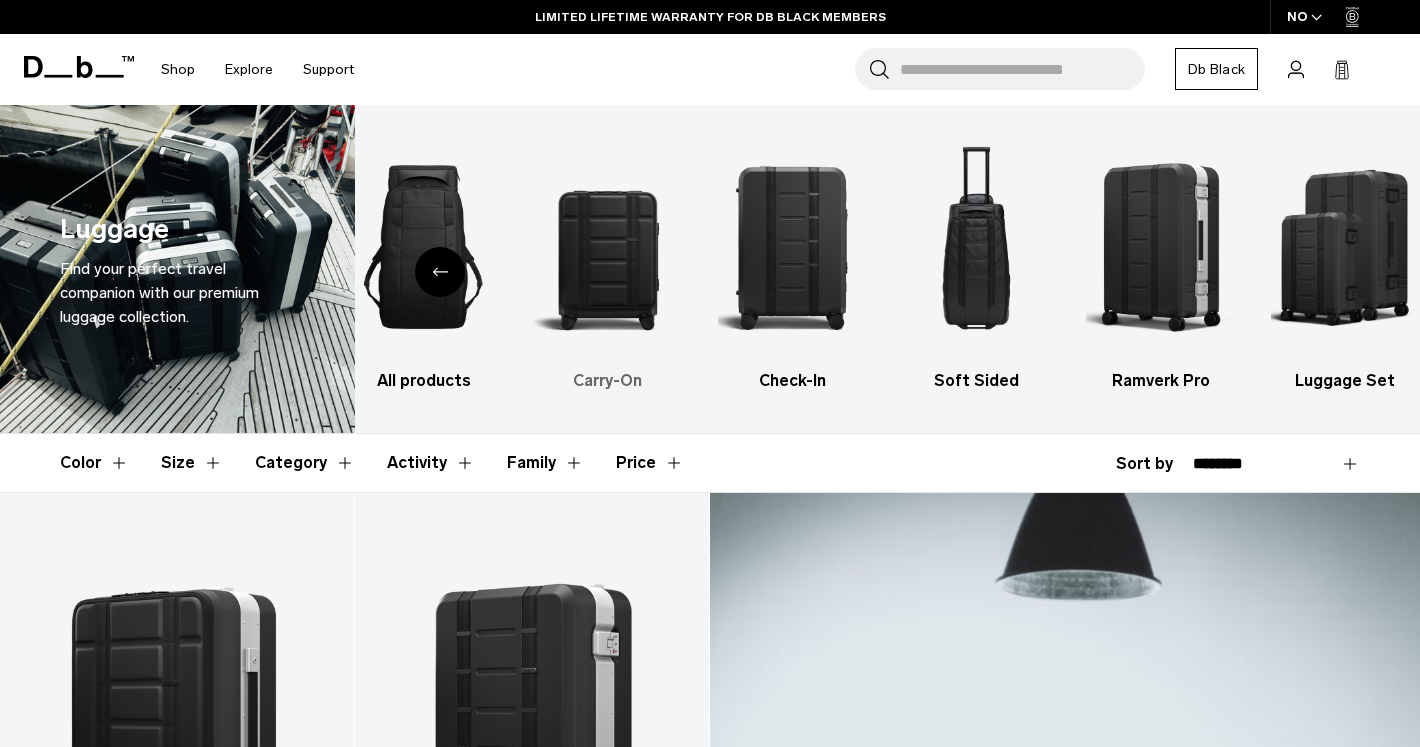 click at bounding box center (607, 247) 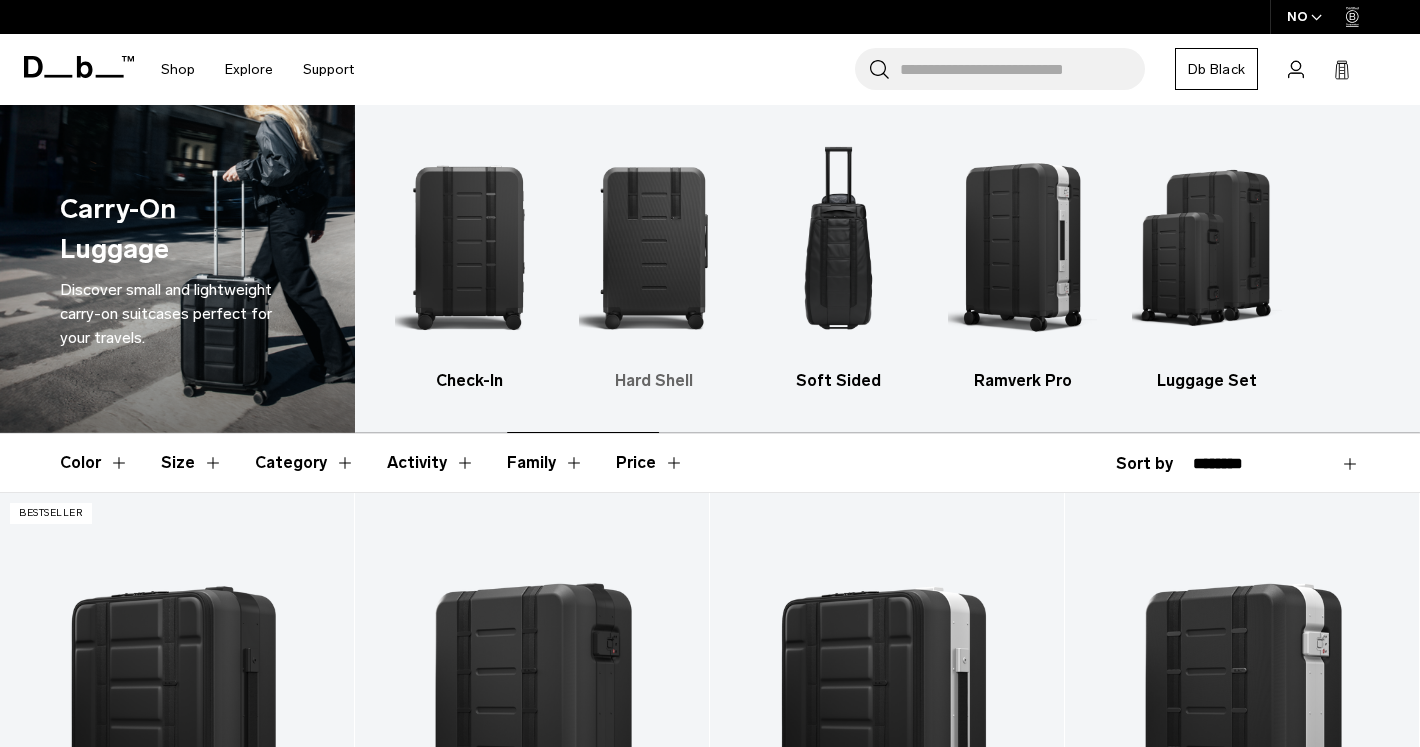 scroll, scrollTop: 0, scrollLeft: 0, axis: both 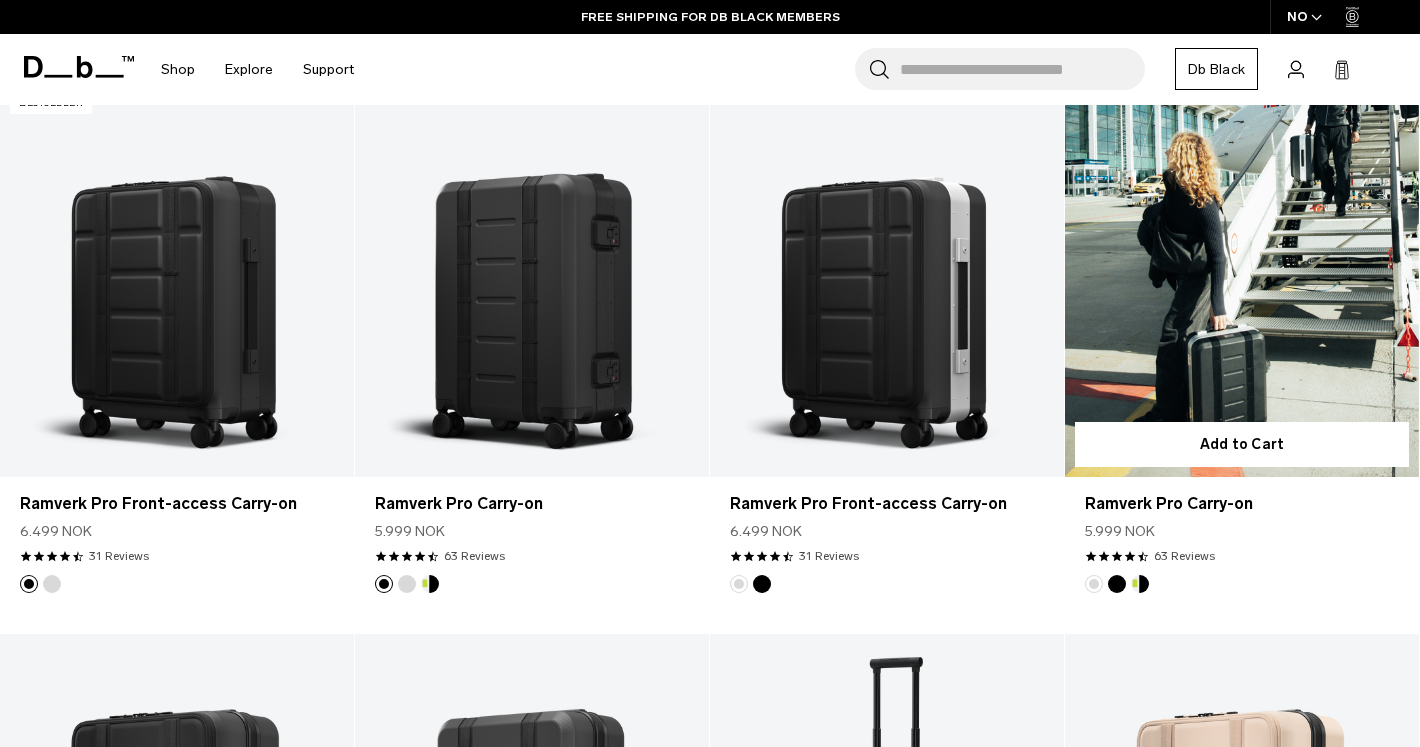 click at bounding box center [1242, 279] 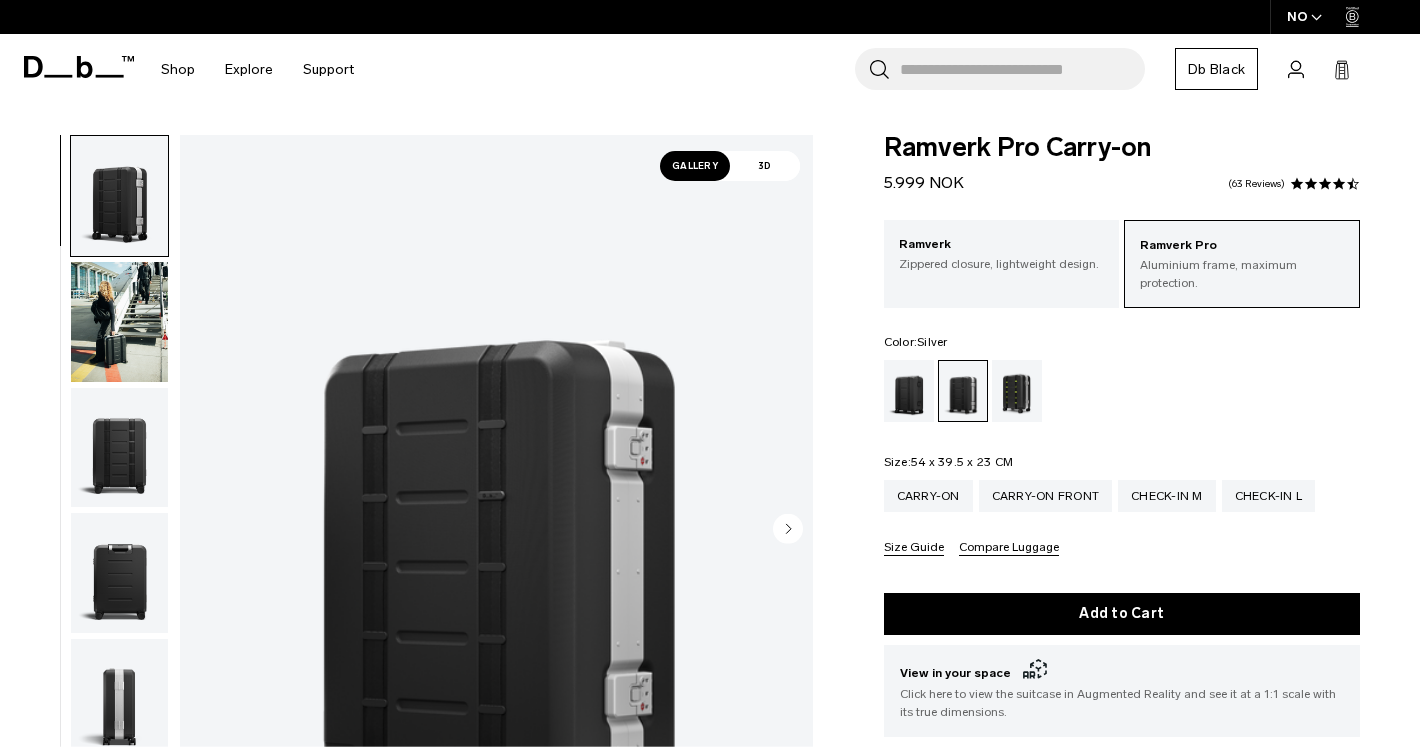 scroll, scrollTop: 0, scrollLeft: 0, axis: both 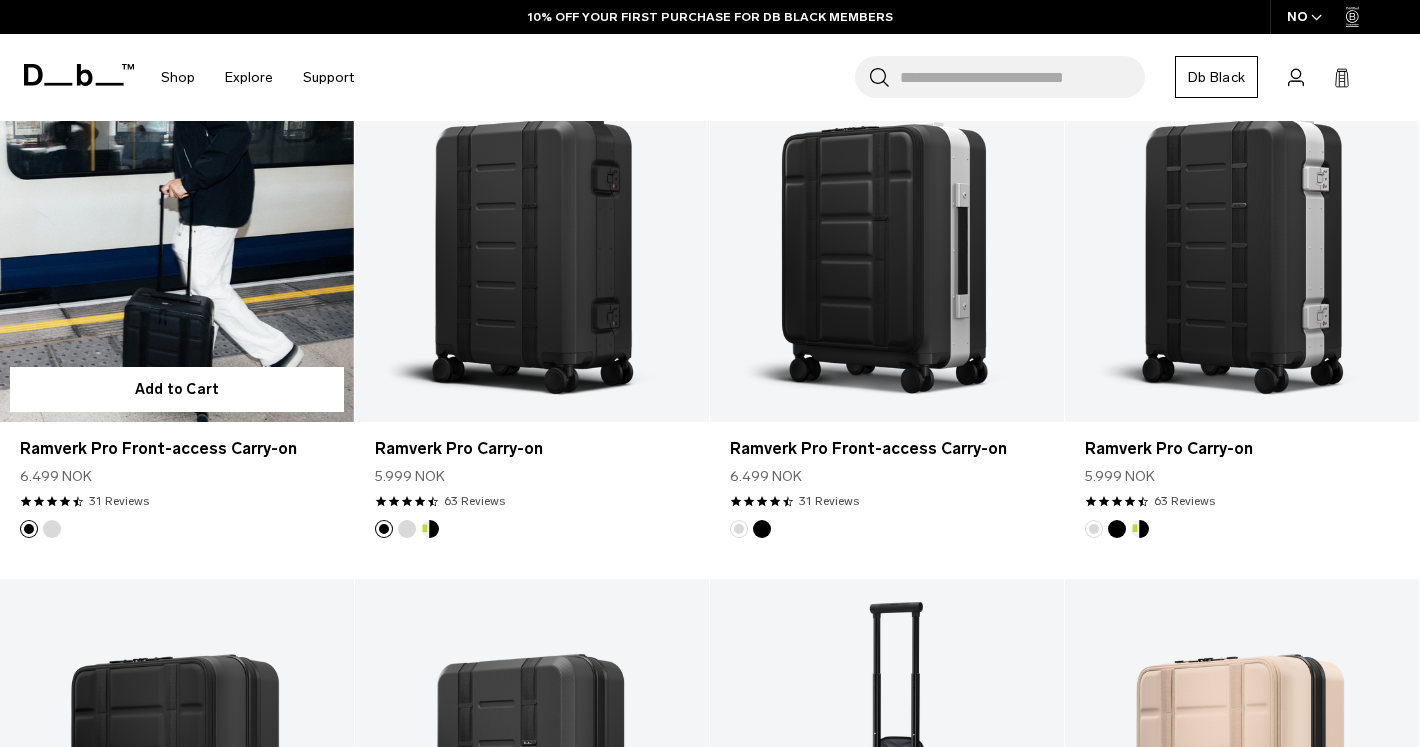 click at bounding box center [177, 224] 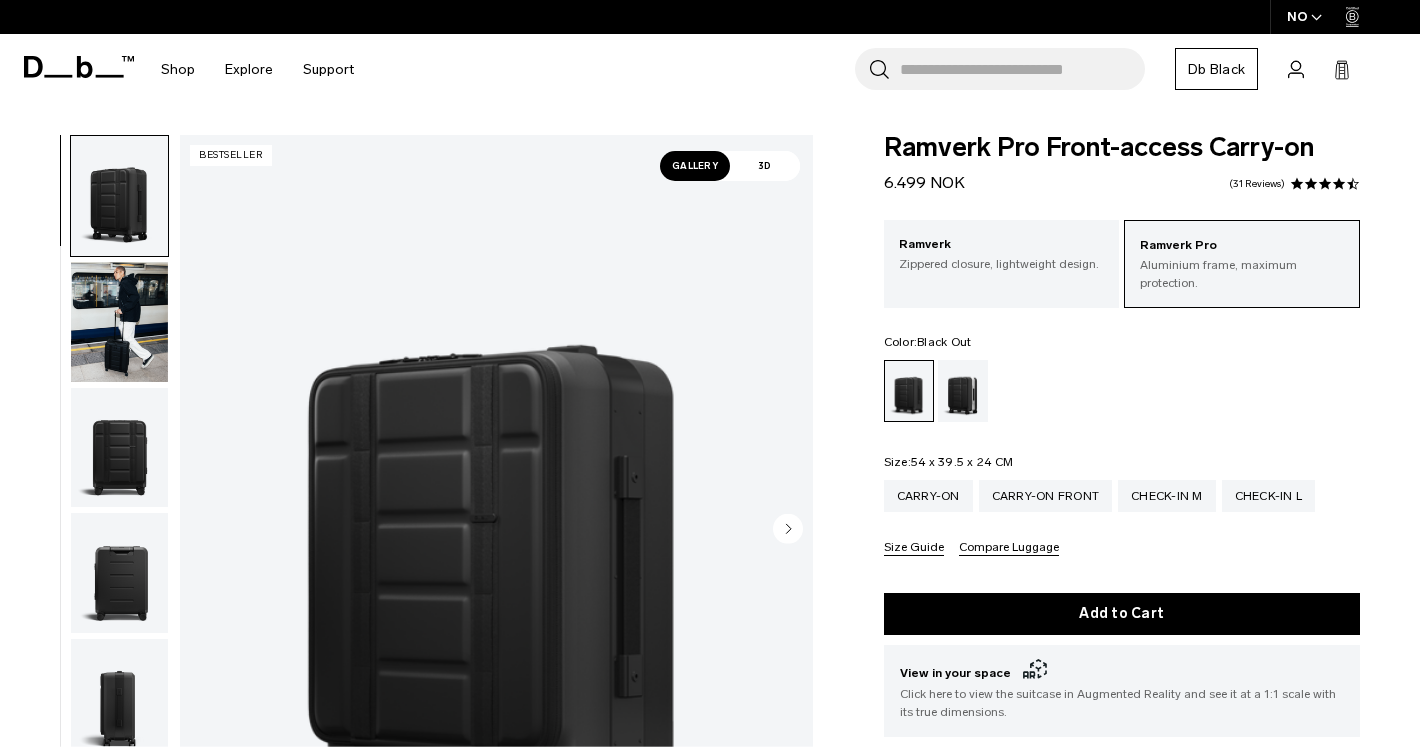 scroll, scrollTop: 0, scrollLeft: 0, axis: both 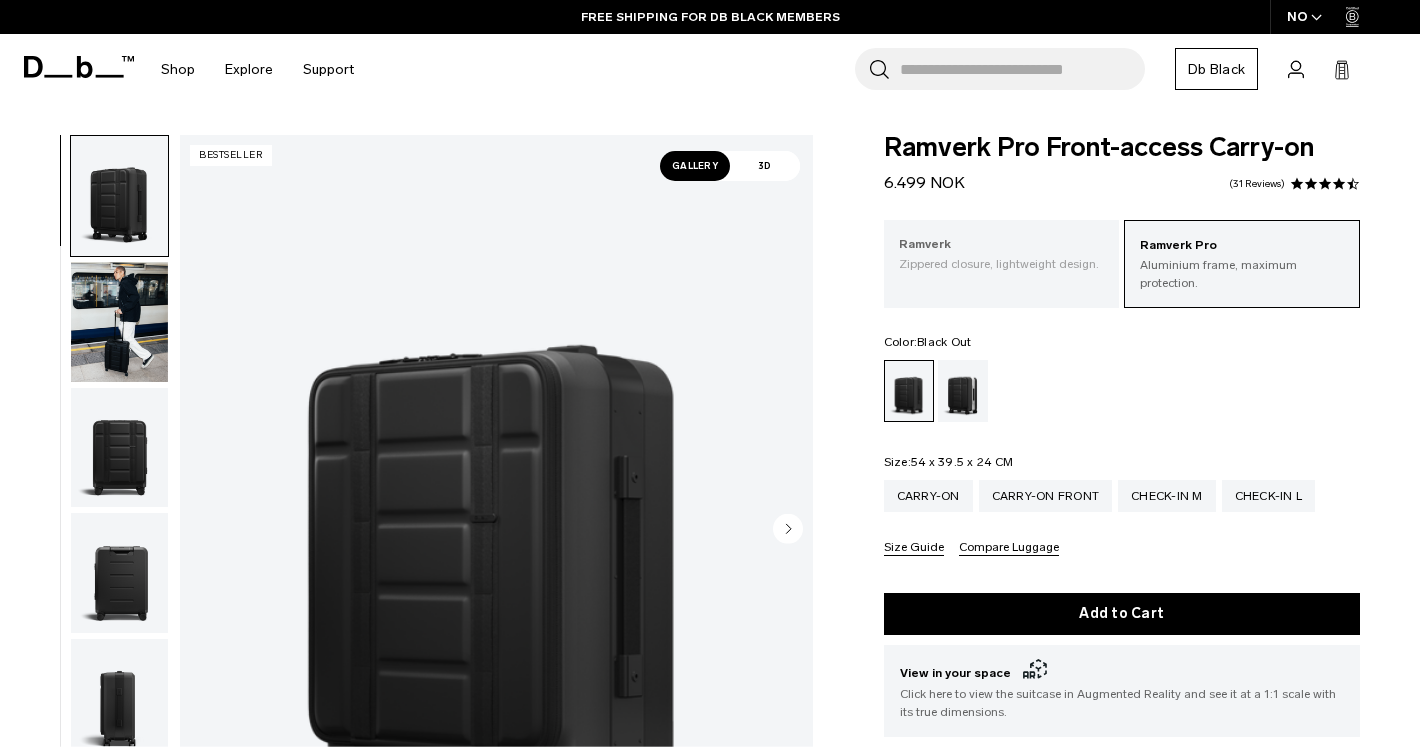 click on "Ramverk
Zippered closure, lightweight design." at bounding box center [1002, 254] 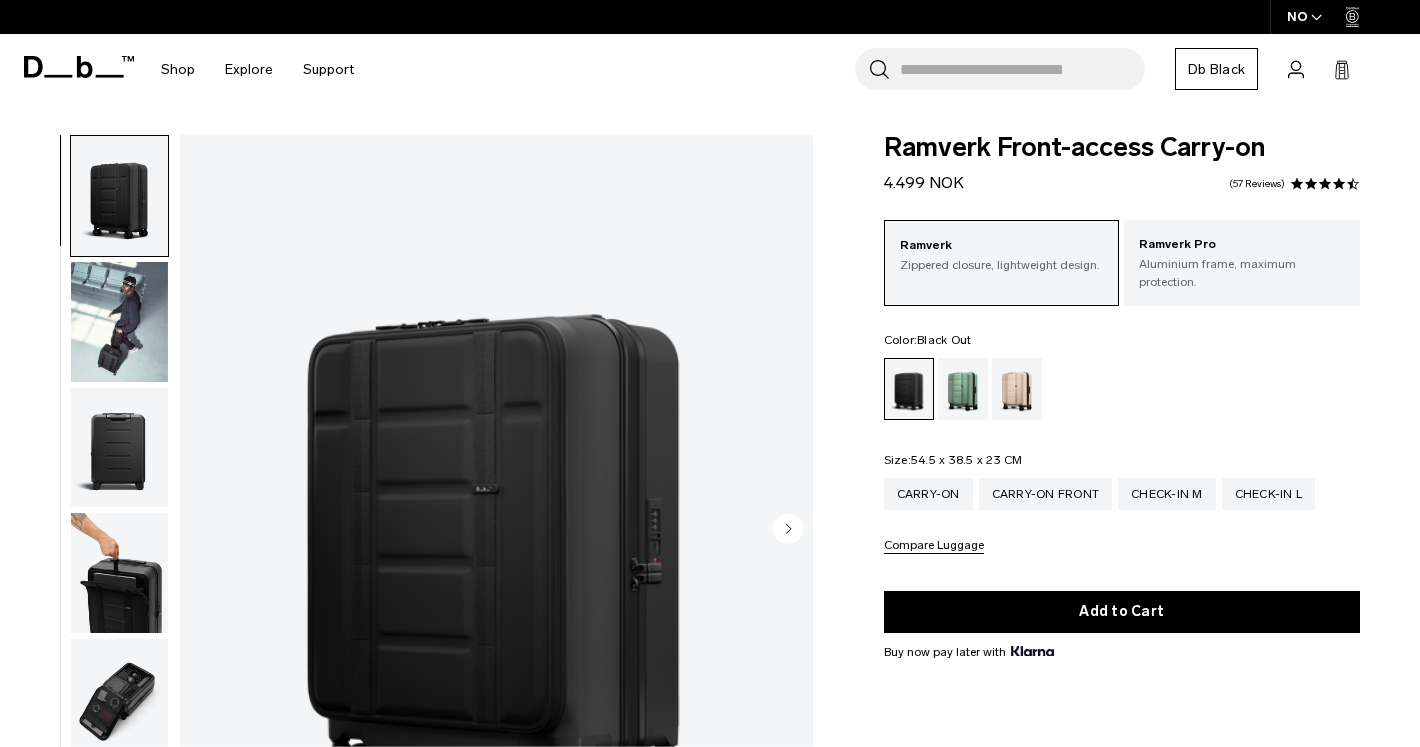 scroll, scrollTop: 0, scrollLeft: 0, axis: both 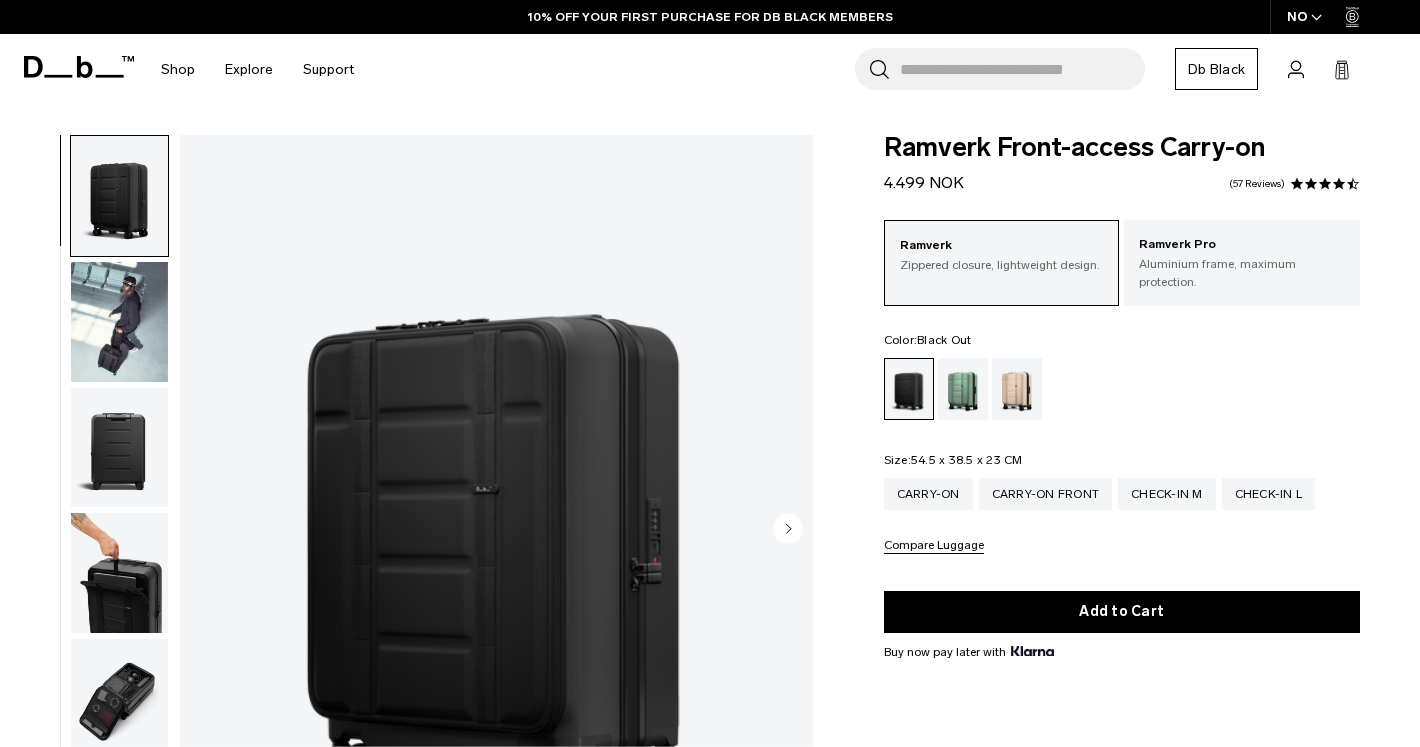 click at bounding box center [119, 699] 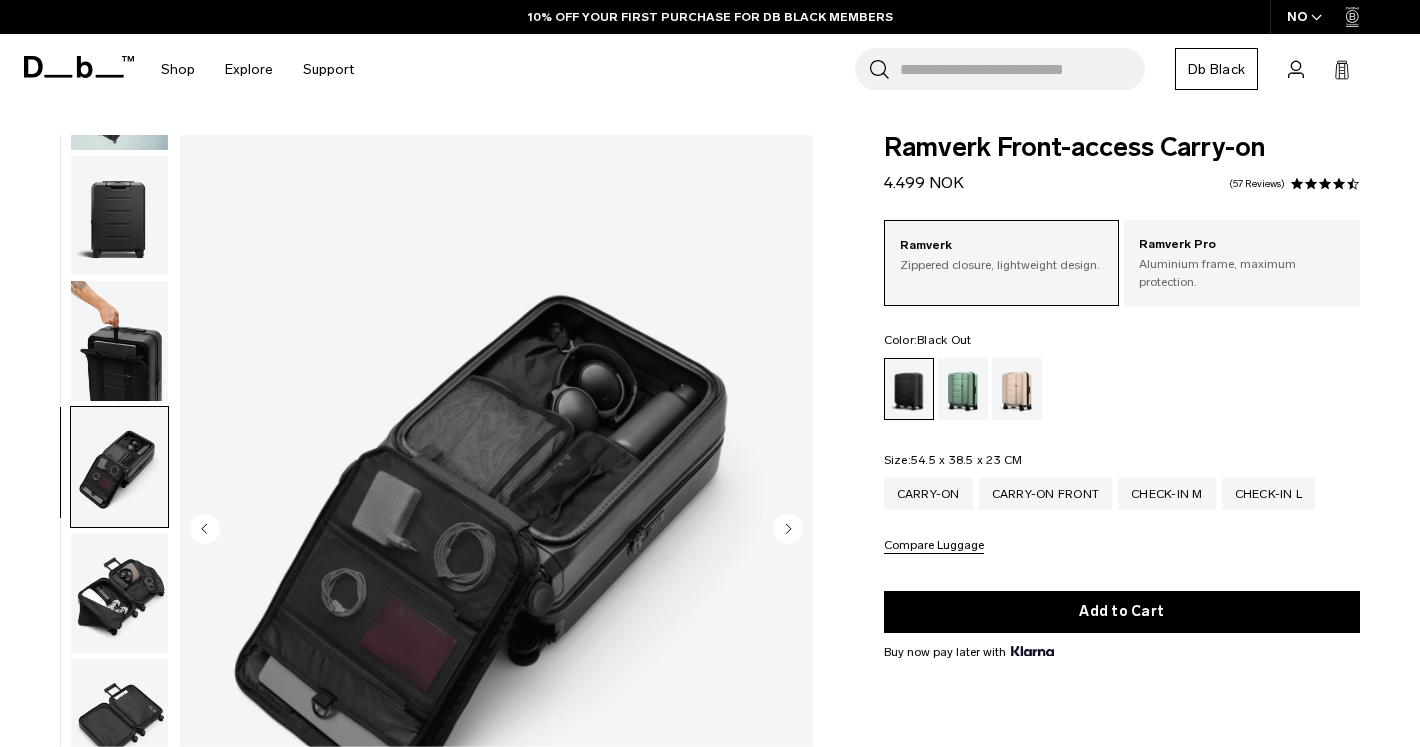scroll, scrollTop: 504, scrollLeft: 0, axis: vertical 